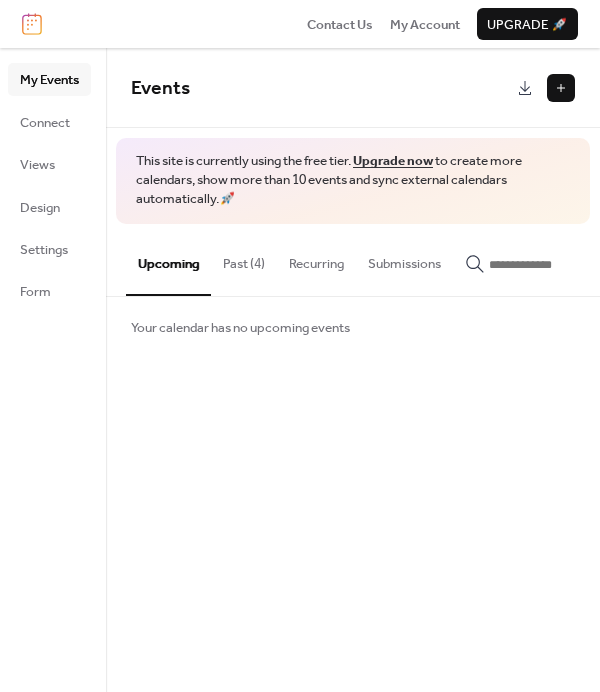 scroll, scrollTop: 0, scrollLeft: 0, axis: both 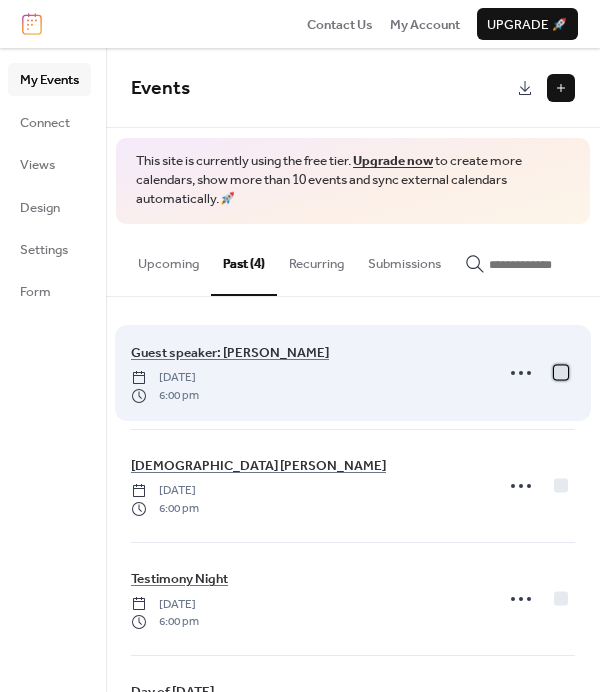 click at bounding box center (561, 372) 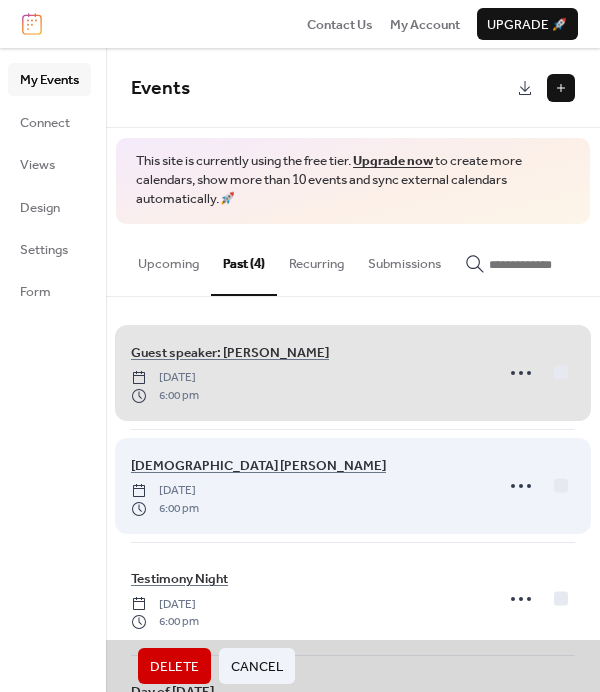 click on "[DEMOGRAPHIC_DATA] [PERSON_NAME] [DATE] 6:00 pm" at bounding box center (353, 485) 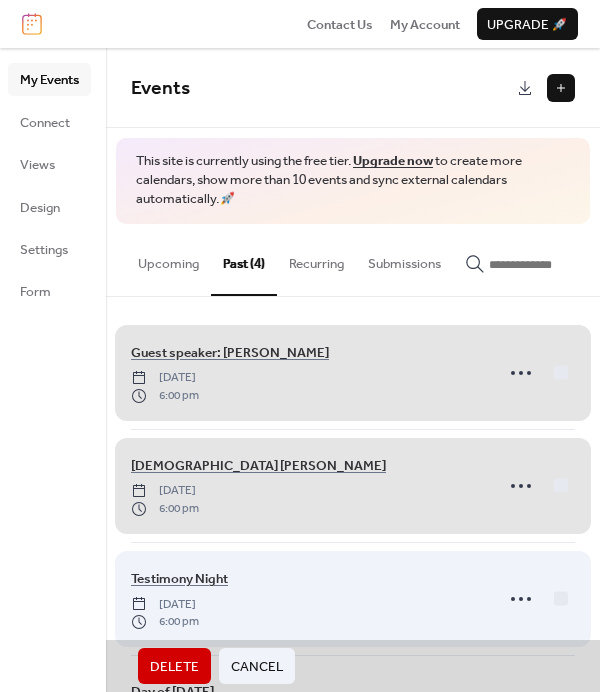 click on "Testimony Night [DATE] 6:00 pm" at bounding box center (353, 598) 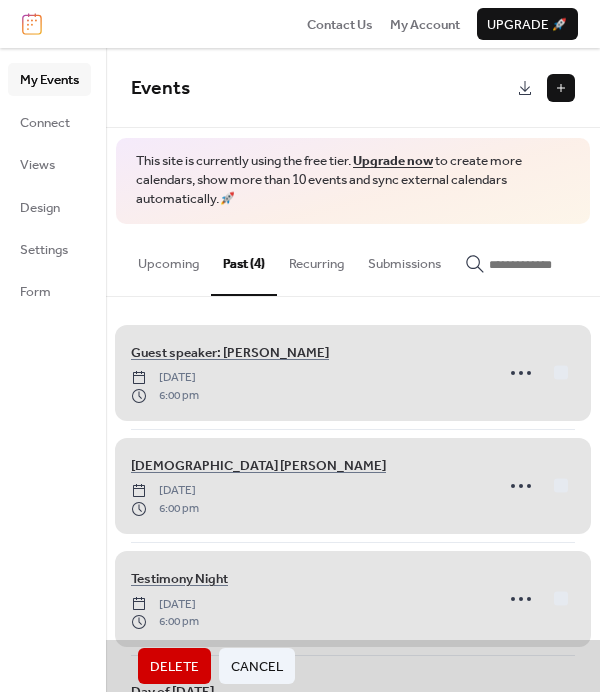 scroll, scrollTop: 102, scrollLeft: 0, axis: vertical 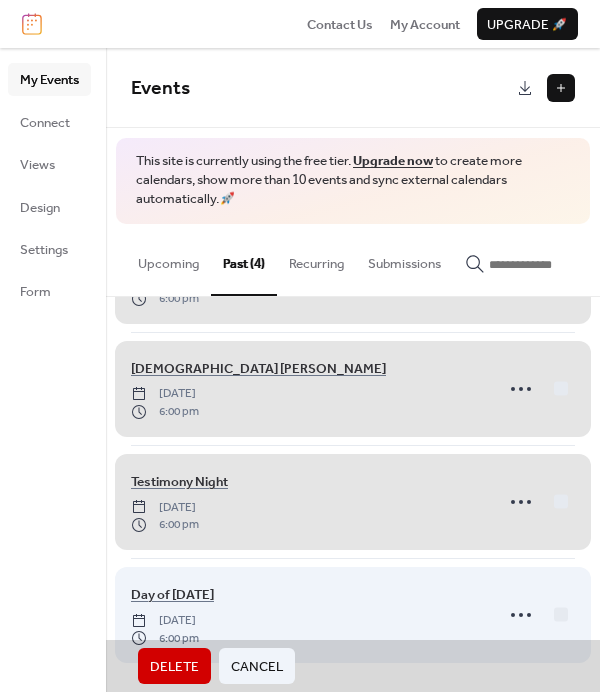 click on "Day of [DATE] [DATE] 6:00 pm" at bounding box center (353, 614) 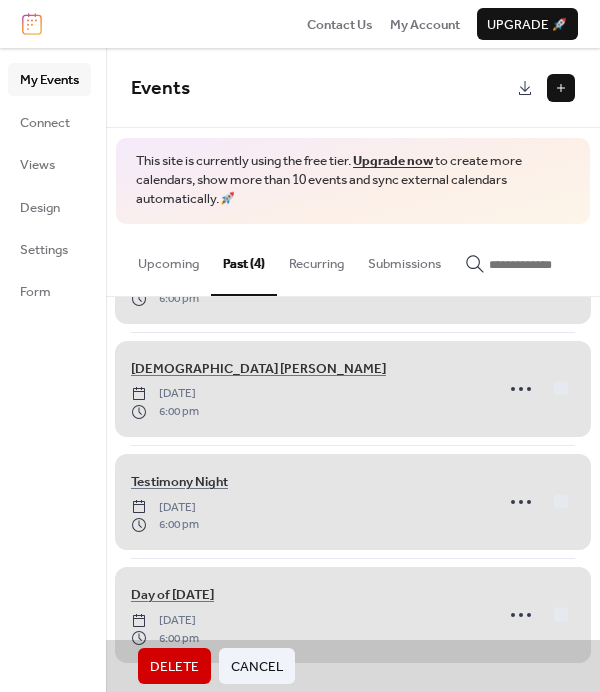 click on "Delete" at bounding box center [174, 667] 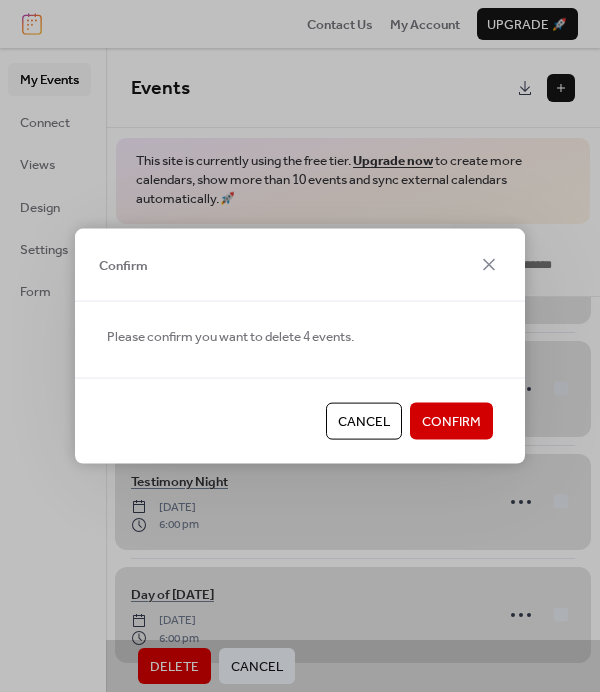 click on "Confirm" at bounding box center (451, 422) 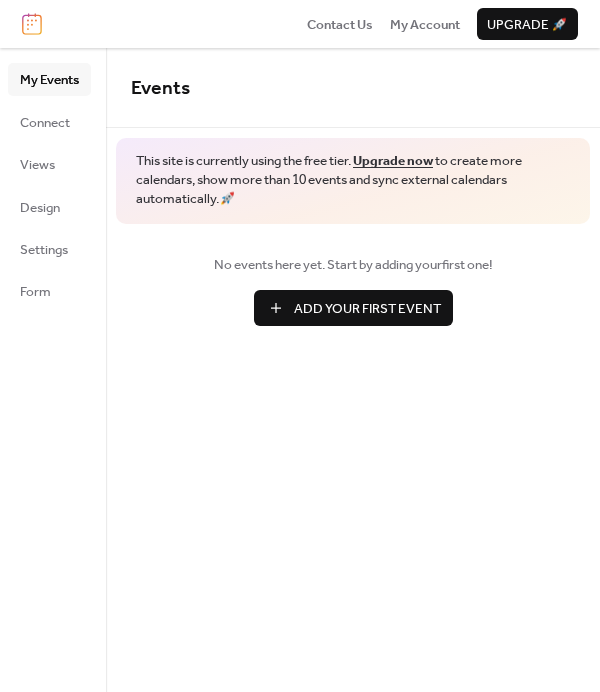 click on "Add Your First Event" at bounding box center [367, 309] 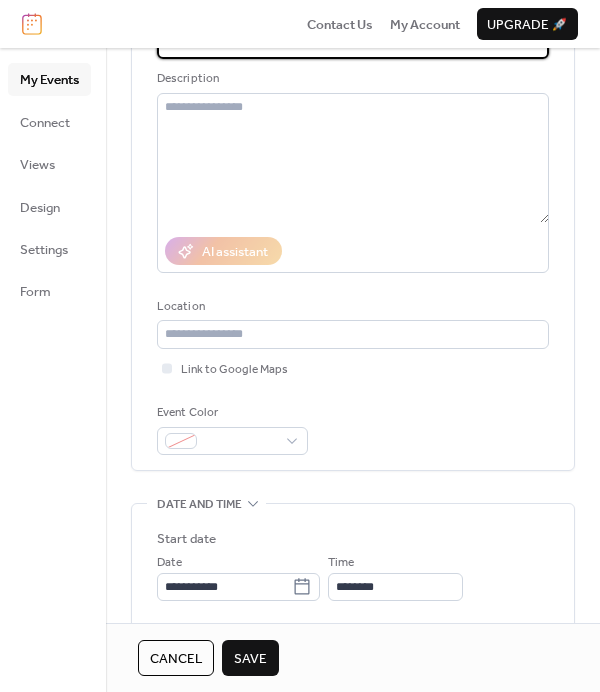 scroll, scrollTop: 355, scrollLeft: 0, axis: vertical 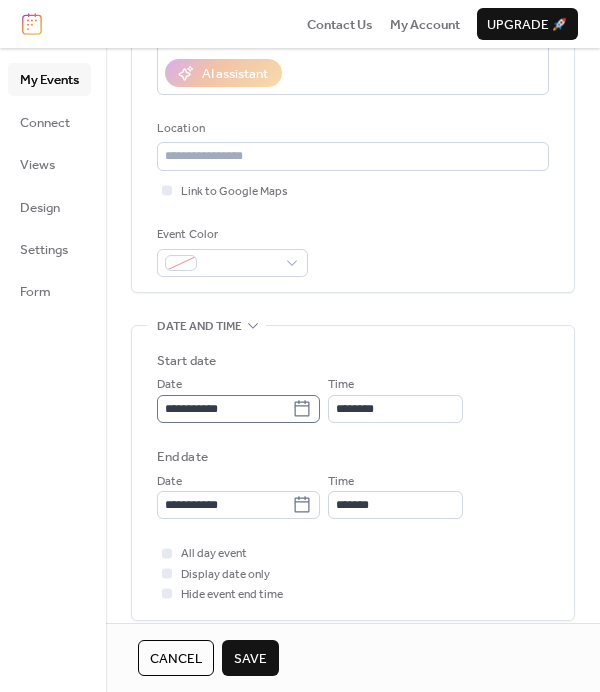 type on "**********" 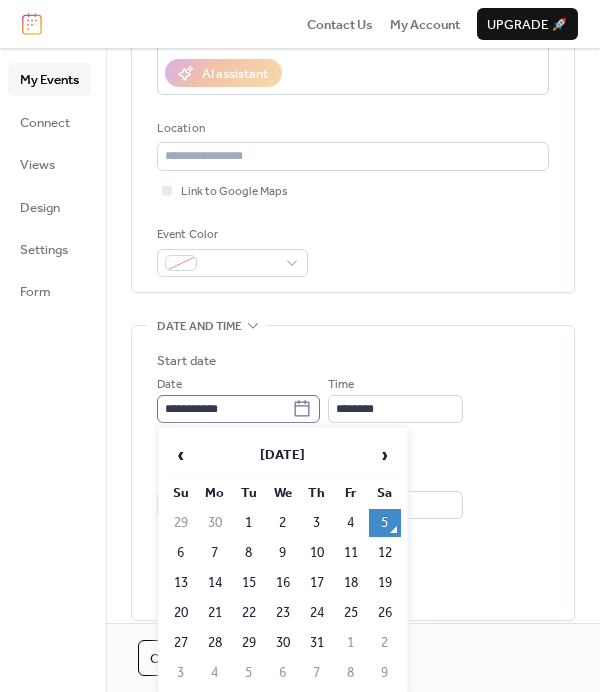 click 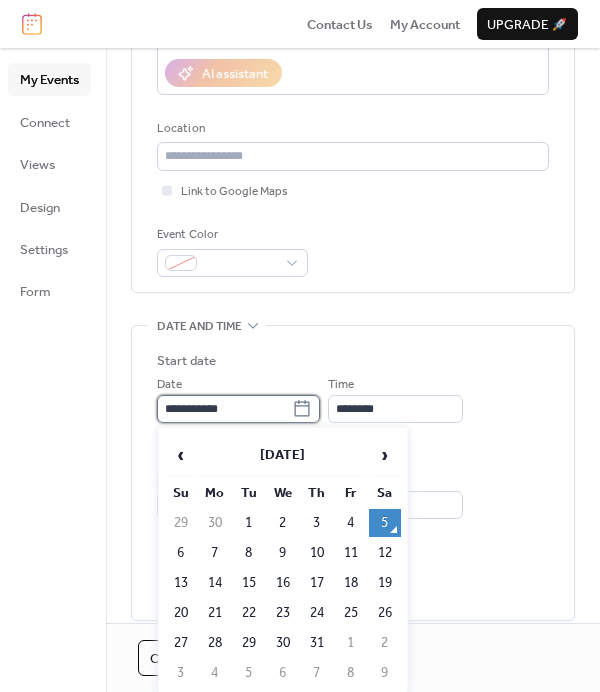 click on "**********" at bounding box center [224, 409] 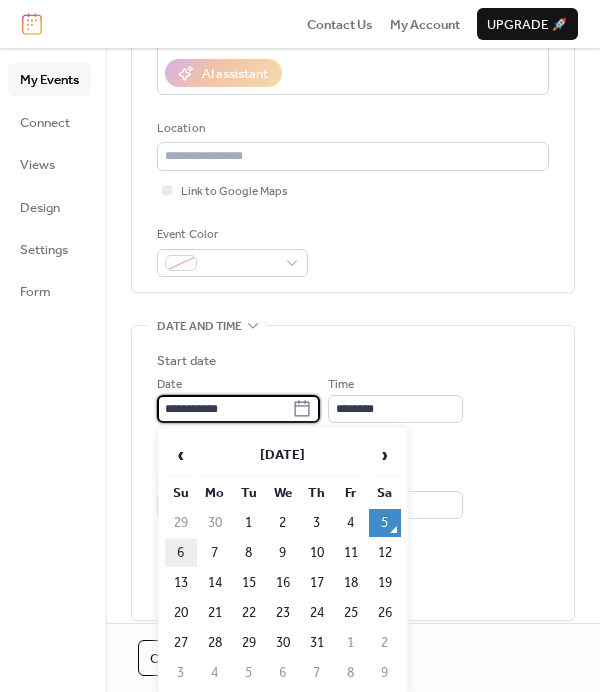 click on "6" at bounding box center [181, 553] 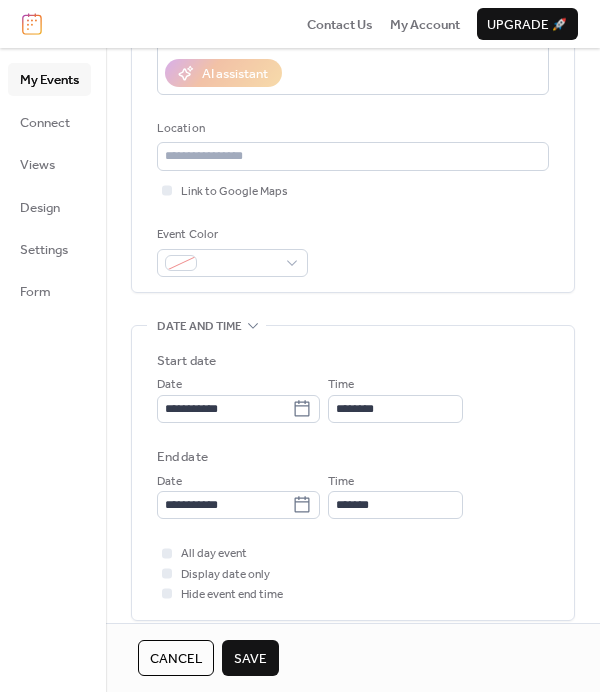 type on "**********" 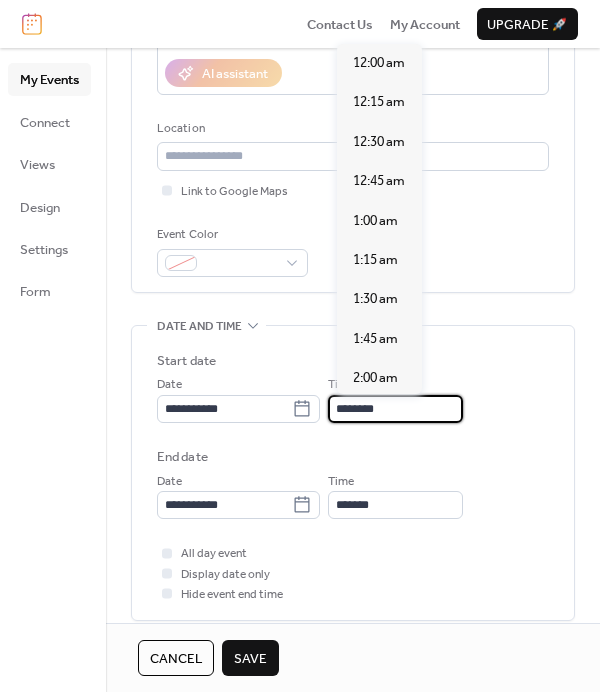 click on "********" at bounding box center (395, 409) 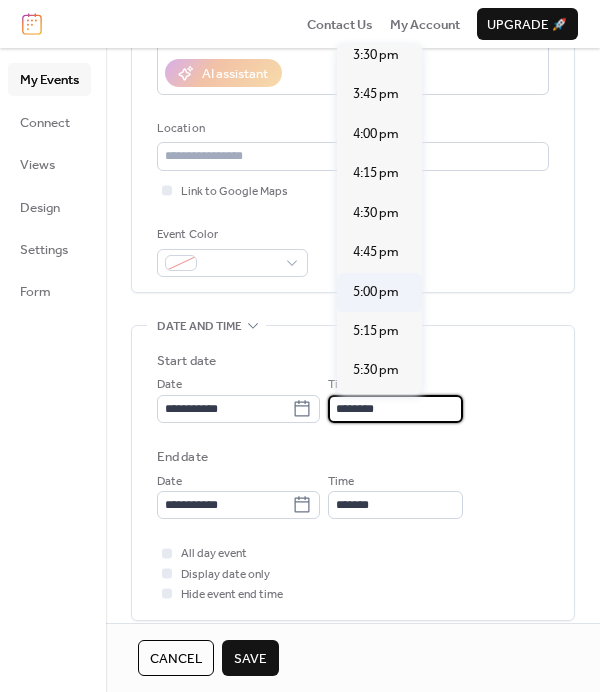 scroll, scrollTop: 2629, scrollLeft: 0, axis: vertical 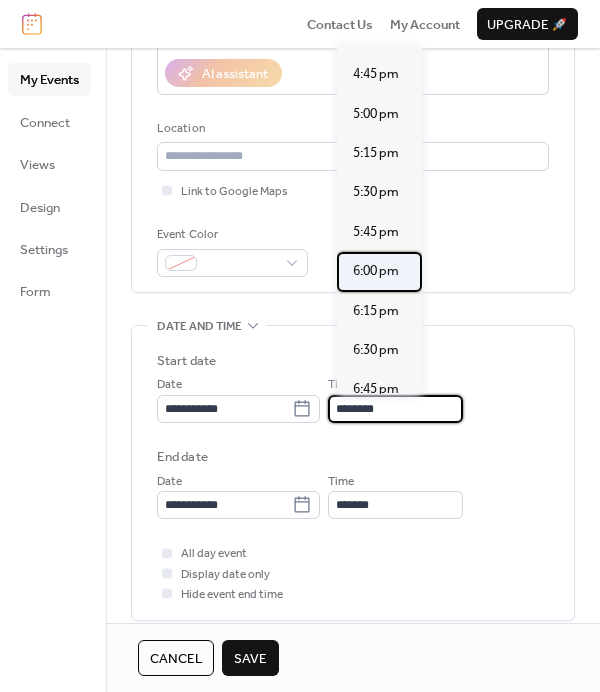 click on "6:00 pm" at bounding box center (376, 271) 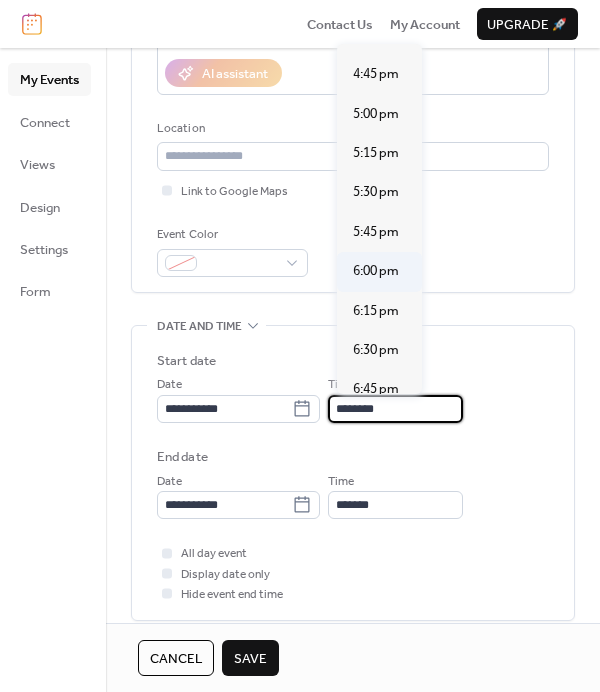 type on "*******" 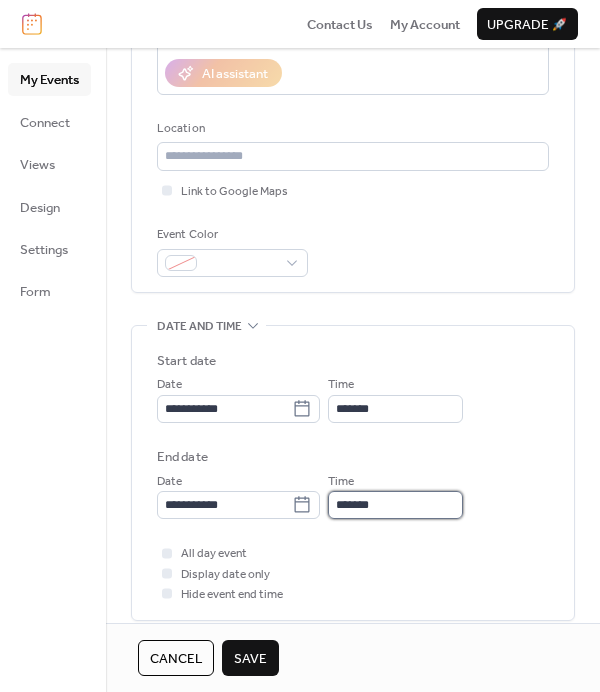 click on "*******" at bounding box center (395, 505) 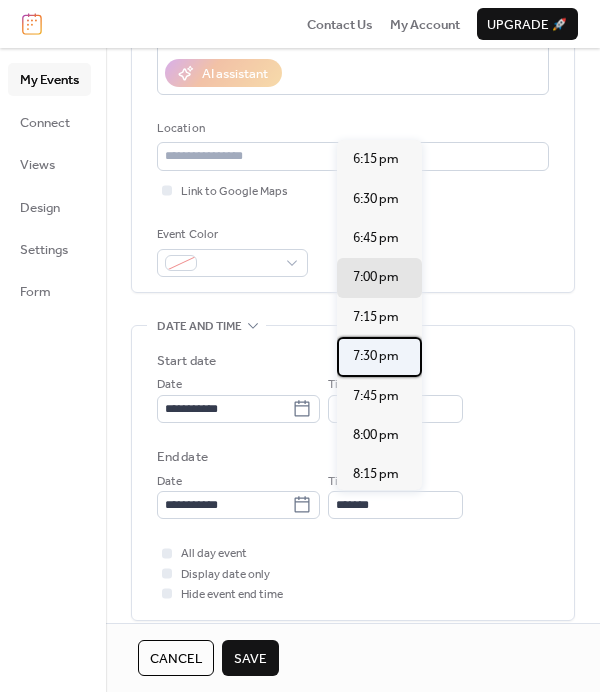 click on "7:30 pm" at bounding box center [376, 356] 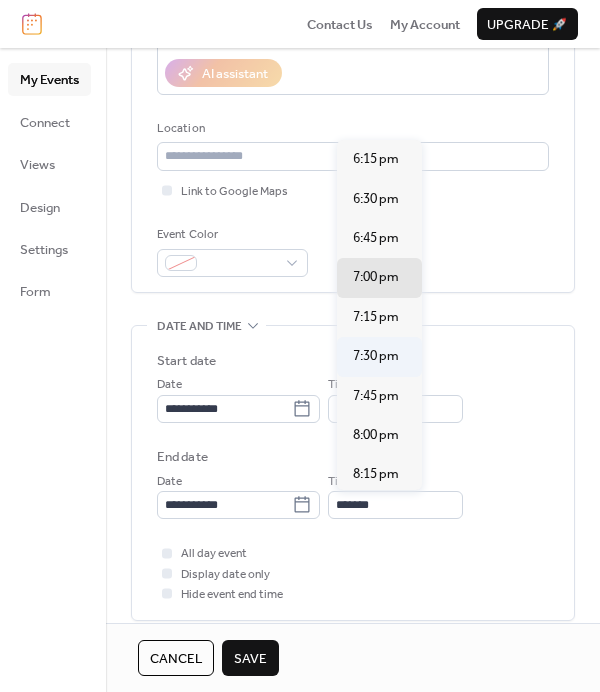 type on "*******" 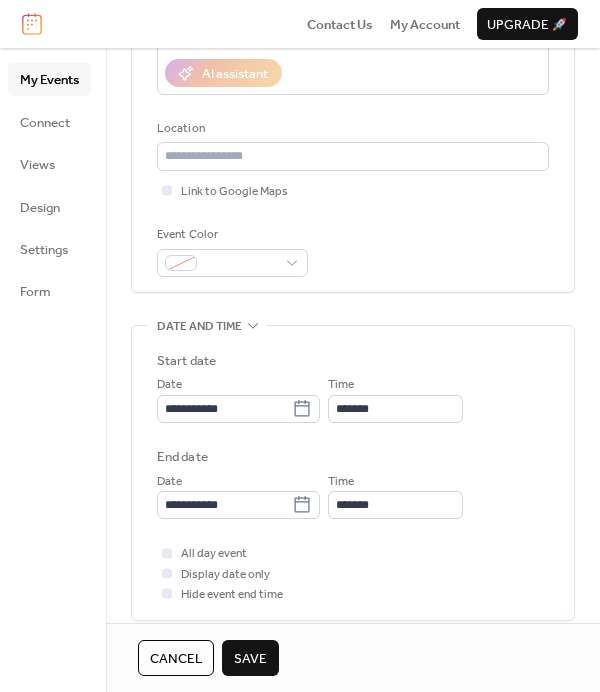 click on "**********" at bounding box center (353, 495) 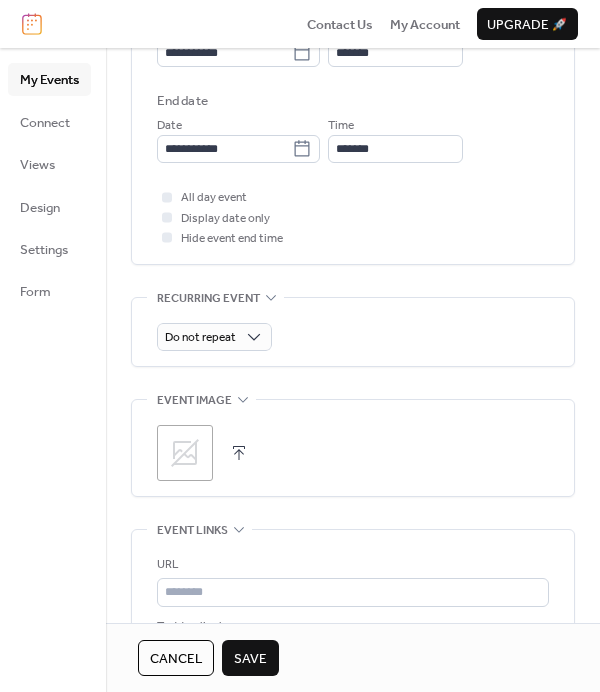 scroll, scrollTop: 888, scrollLeft: 0, axis: vertical 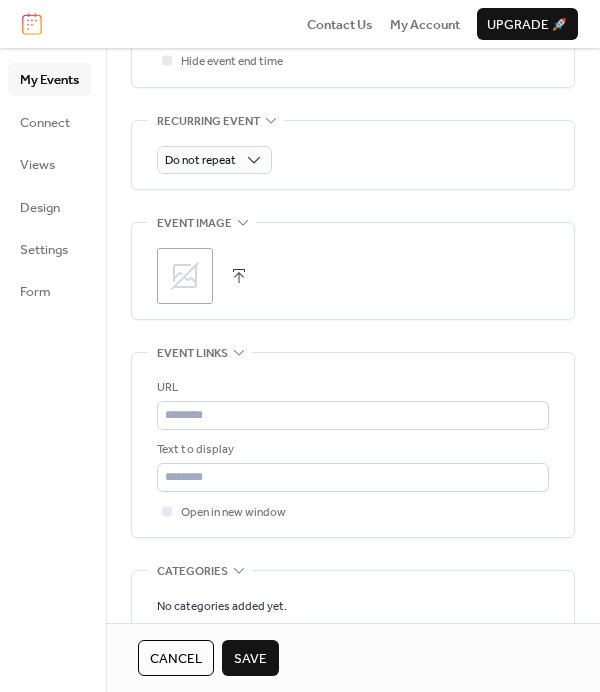 click 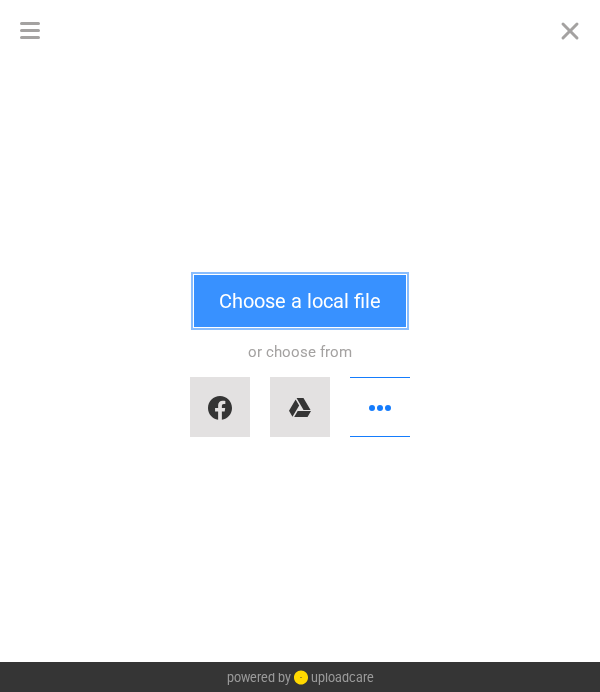 click on "Choose a local file" at bounding box center (300, 301) 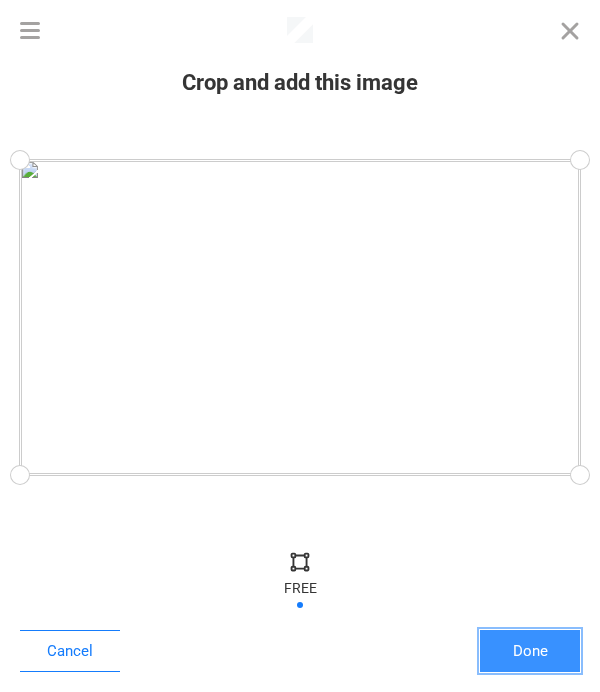 click on "Done" at bounding box center [530, 651] 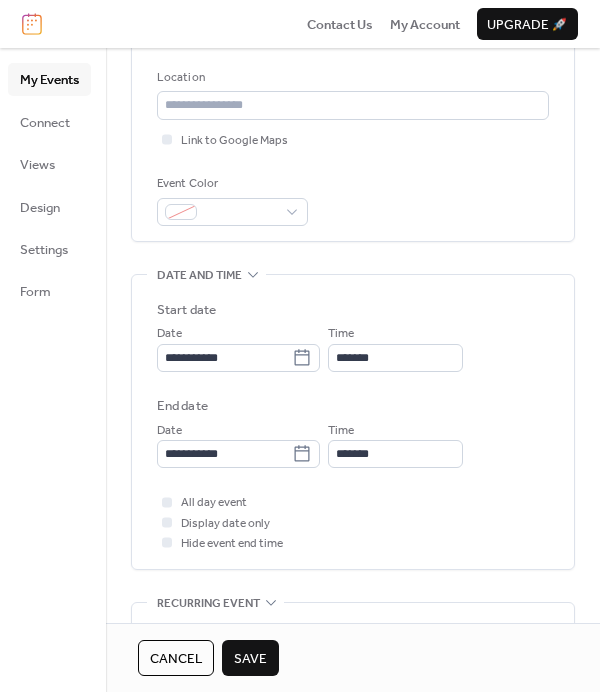 scroll, scrollTop: 228, scrollLeft: 0, axis: vertical 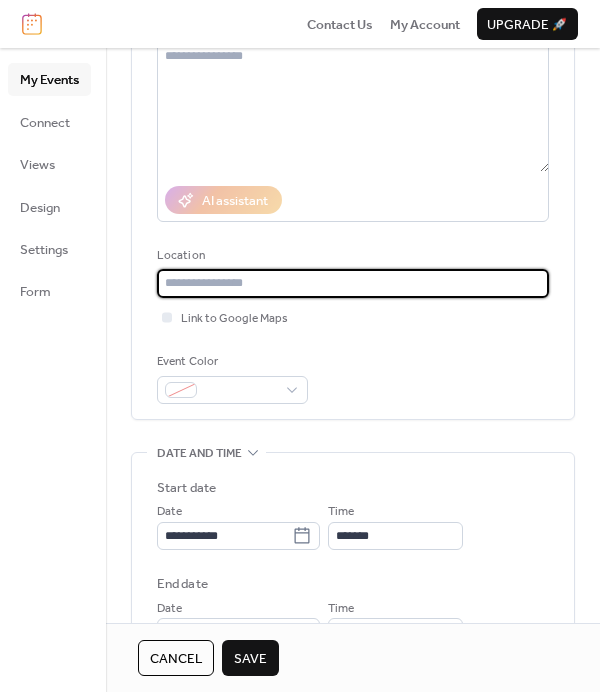 click at bounding box center (353, 283) 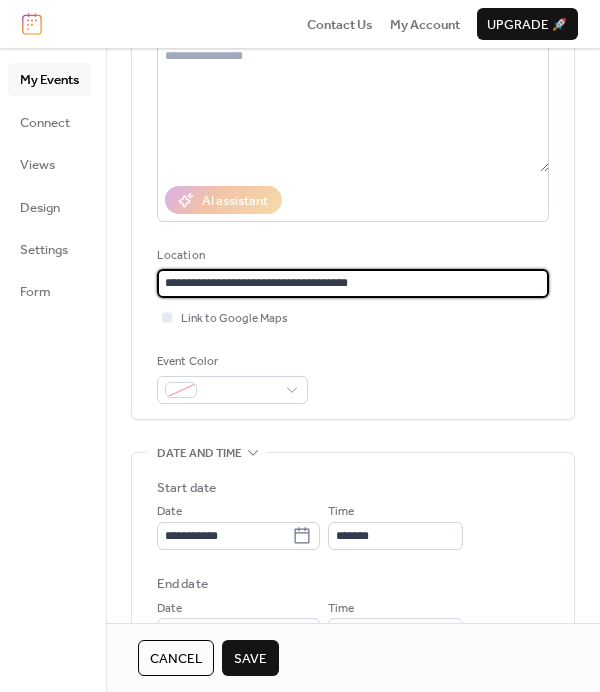 type on "**********" 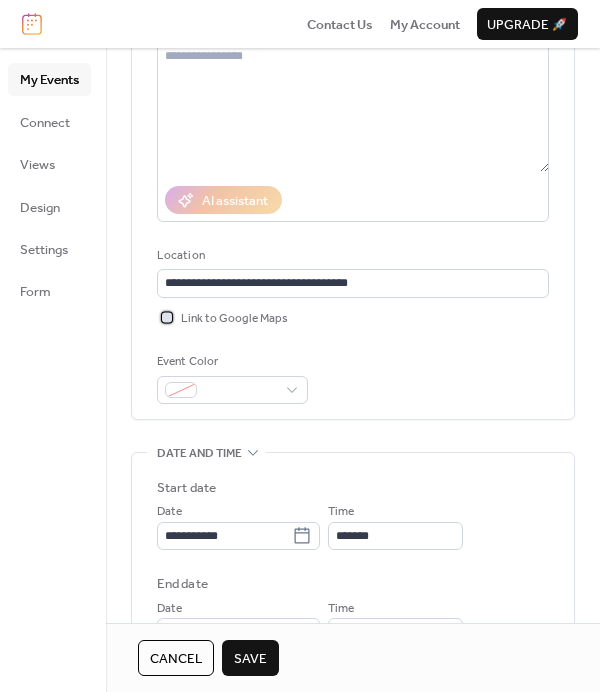 click at bounding box center [167, 317] 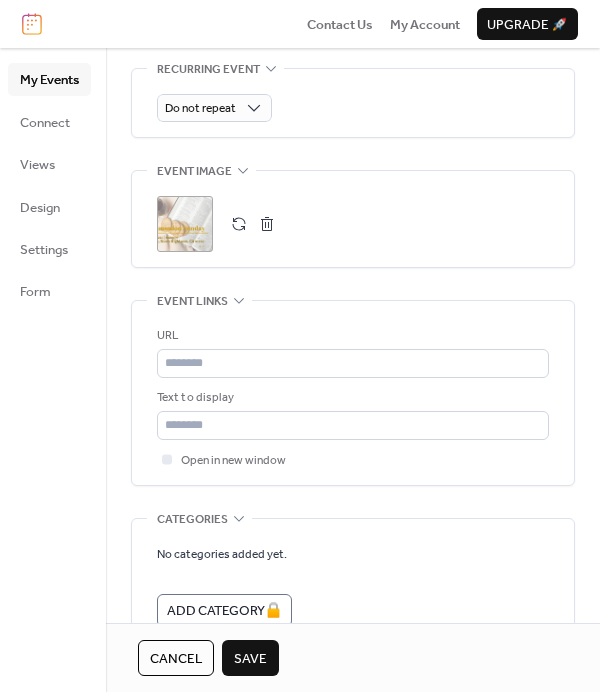 scroll, scrollTop: 1117, scrollLeft: 0, axis: vertical 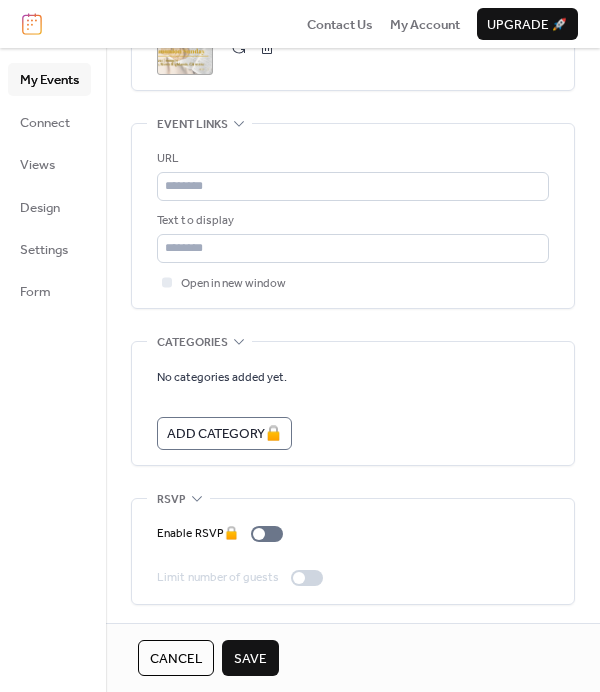 click on "Save" at bounding box center (250, 659) 